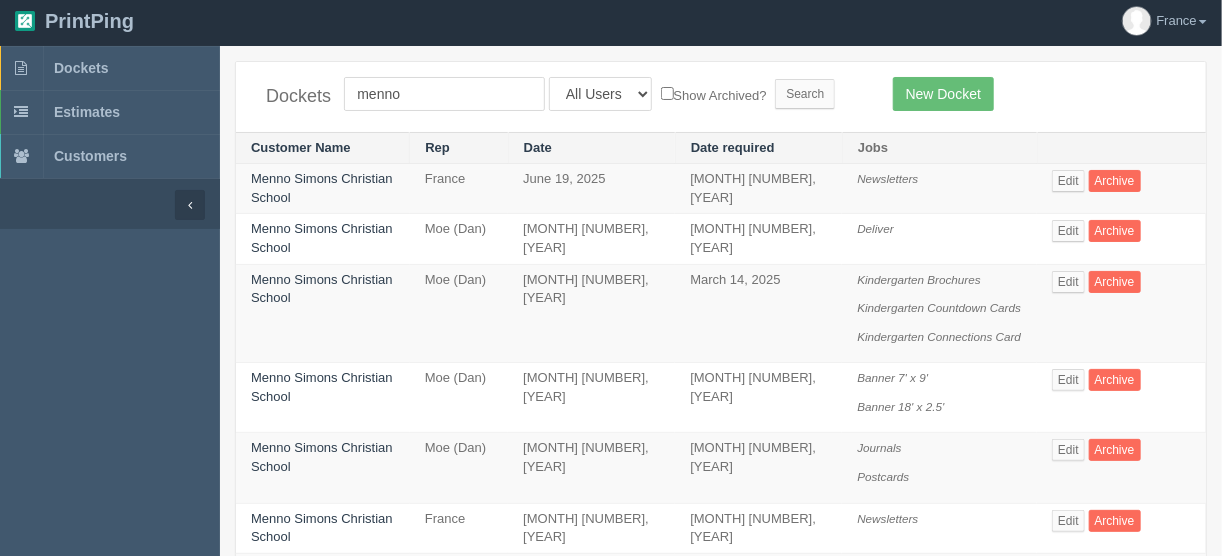 scroll, scrollTop: 0, scrollLeft: 0, axis: both 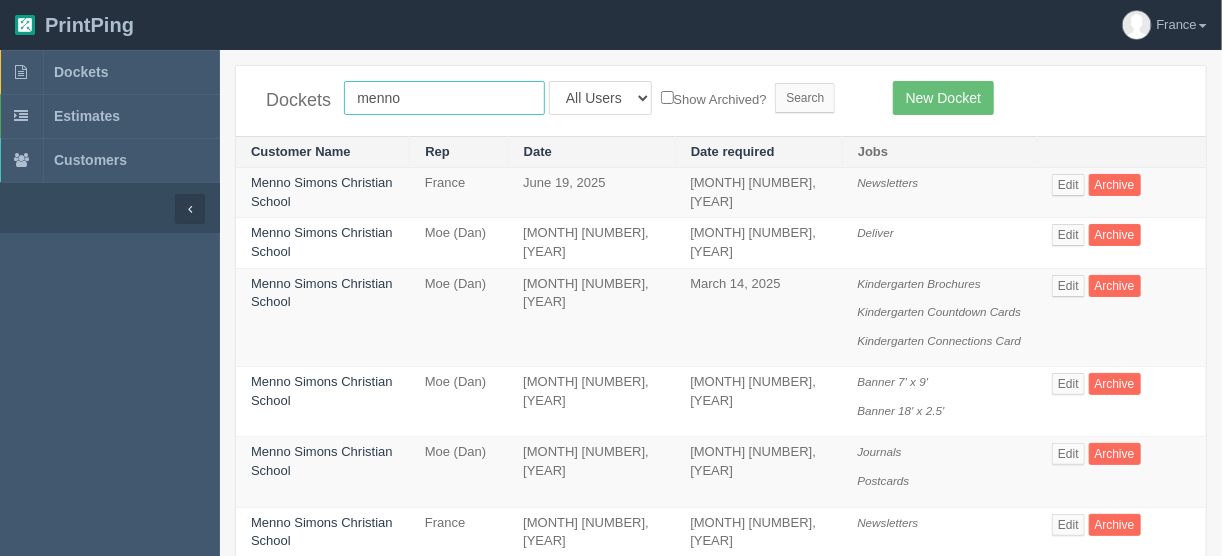 drag, startPoint x: 416, startPoint y: 97, endPoint x: 287, endPoint y: 95, distance: 129.0155 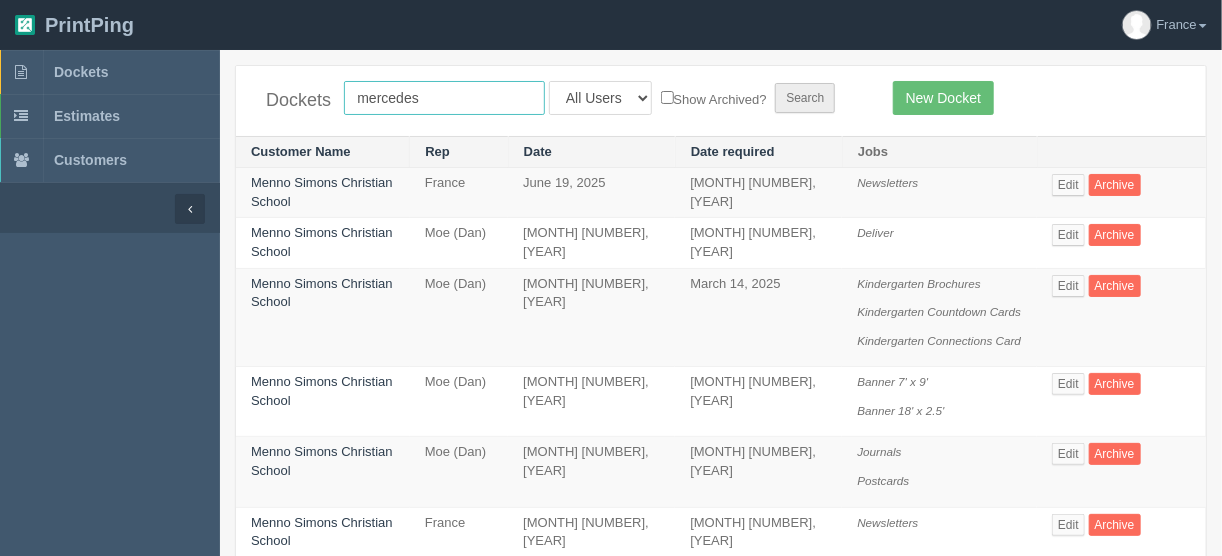 type on "mercedes" 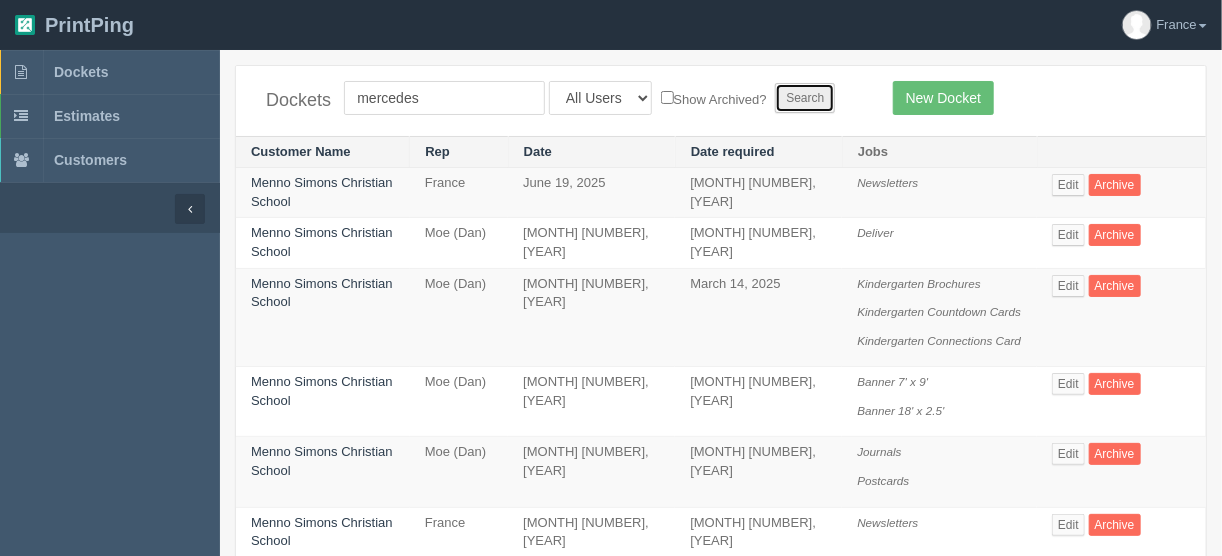 click on "Search" at bounding box center (805, 98) 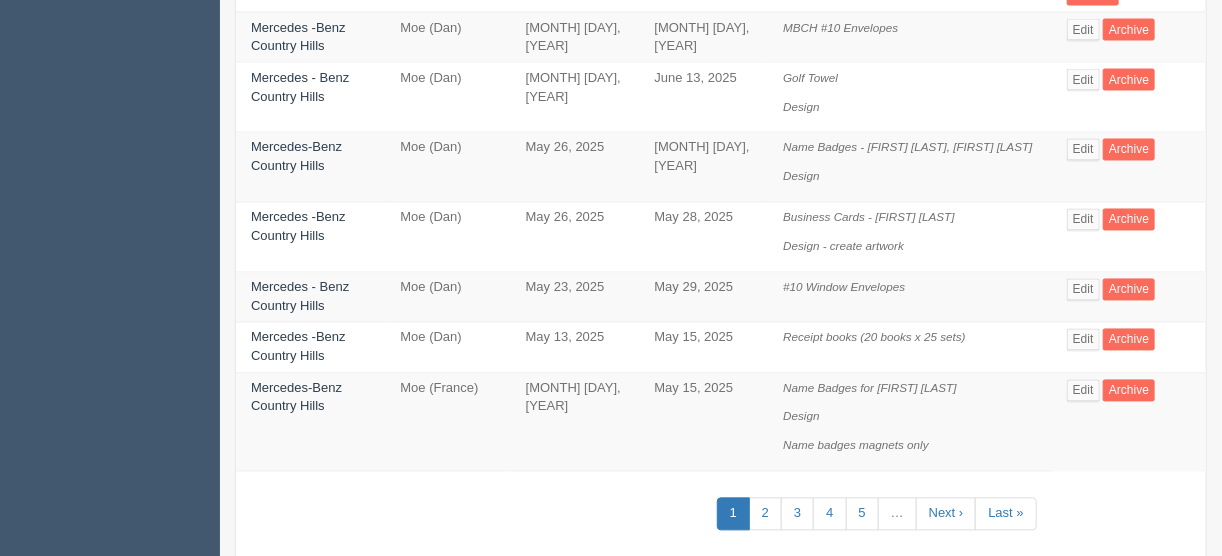 scroll, scrollTop: 1464, scrollLeft: 0, axis: vertical 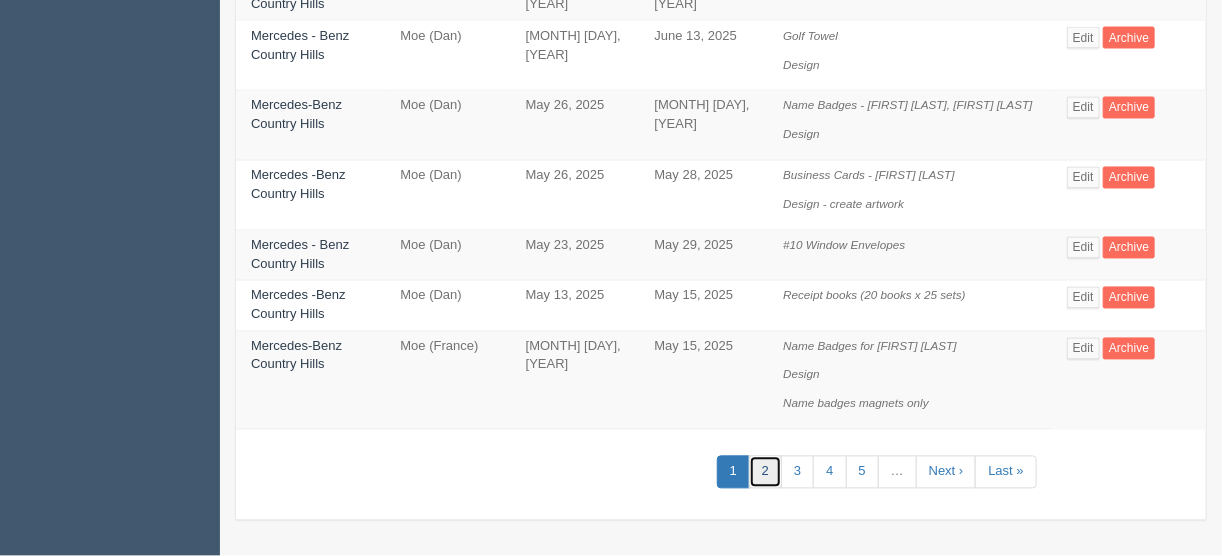 click on "2" at bounding box center (765, 472) 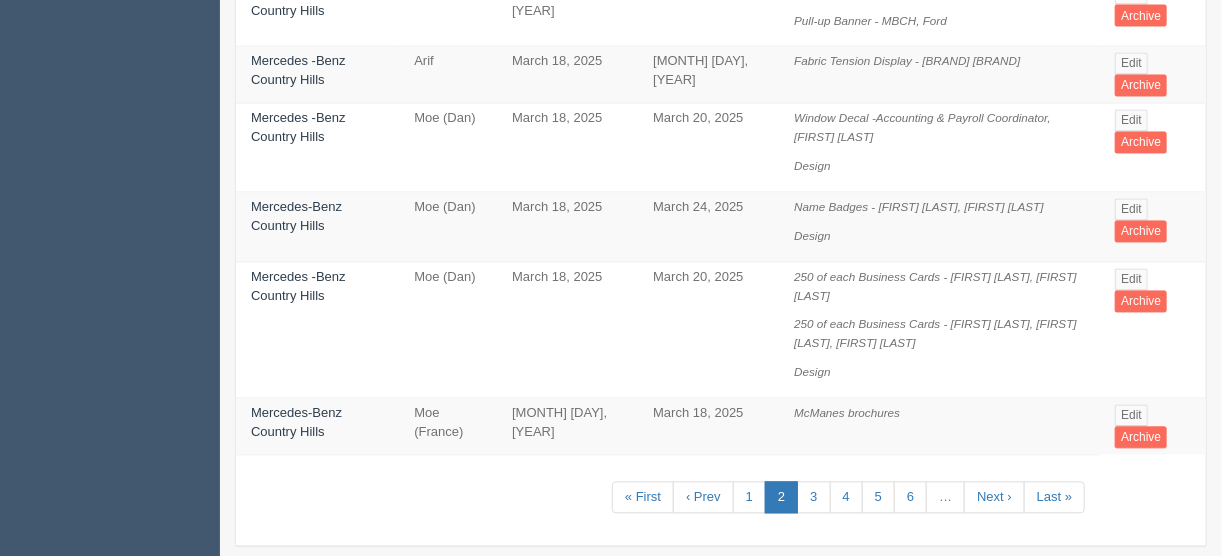 scroll, scrollTop: 1499, scrollLeft: 0, axis: vertical 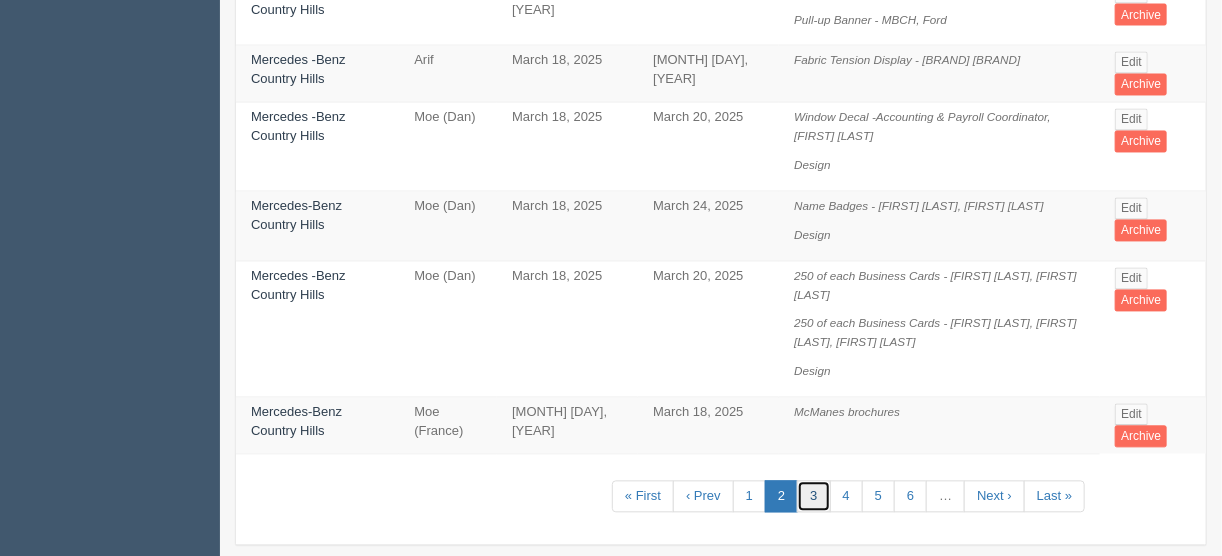 click on "3" at bounding box center [813, 497] 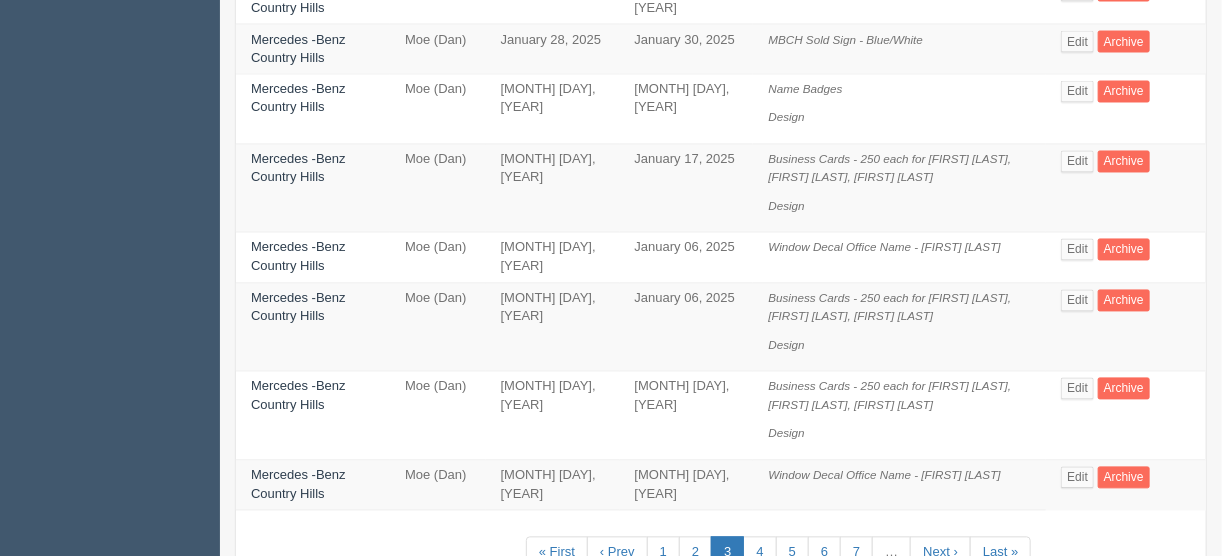scroll, scrollTop: 1489, scrollLeft: 0, axis: vertical 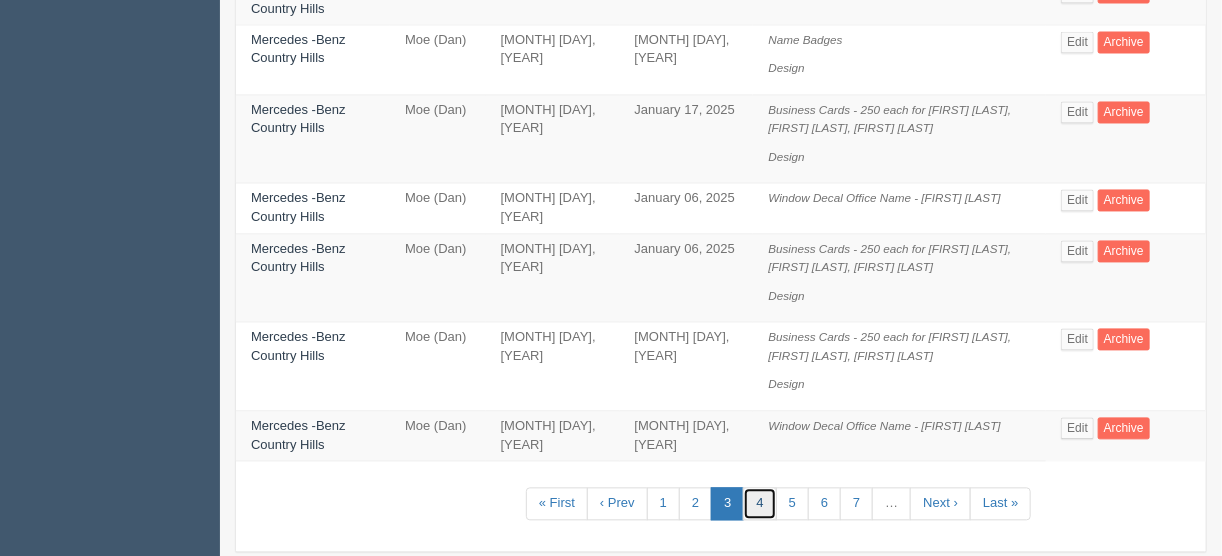 click on "4" at bounding box center [759, 504] 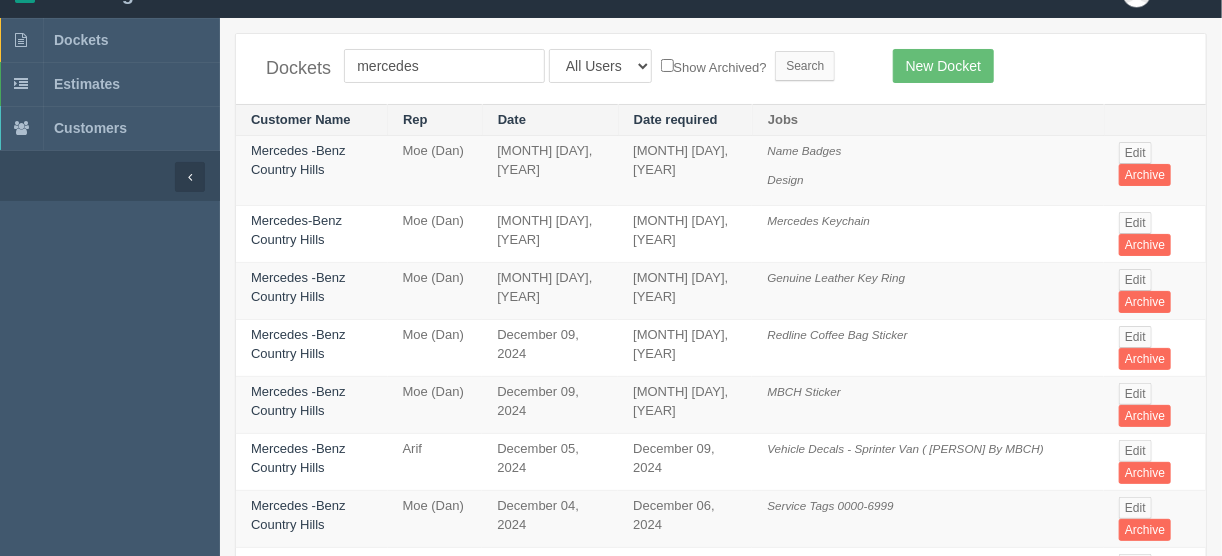 scroll, scrollTop: 80, scrollLeft: 0, axis: vertical 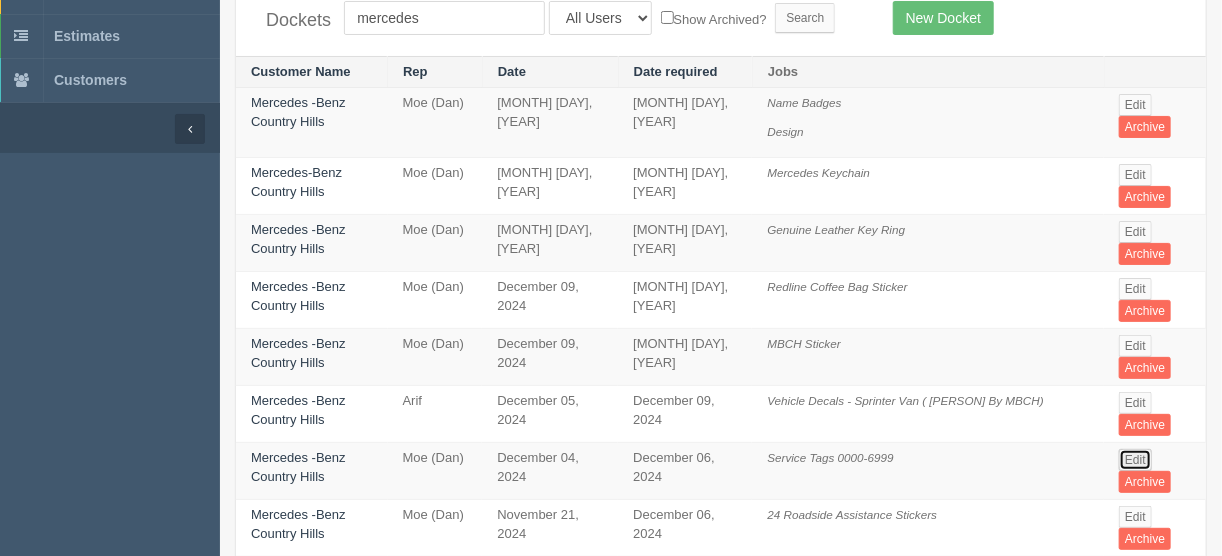 click on "Edit" at bounding box center [1135, 460] 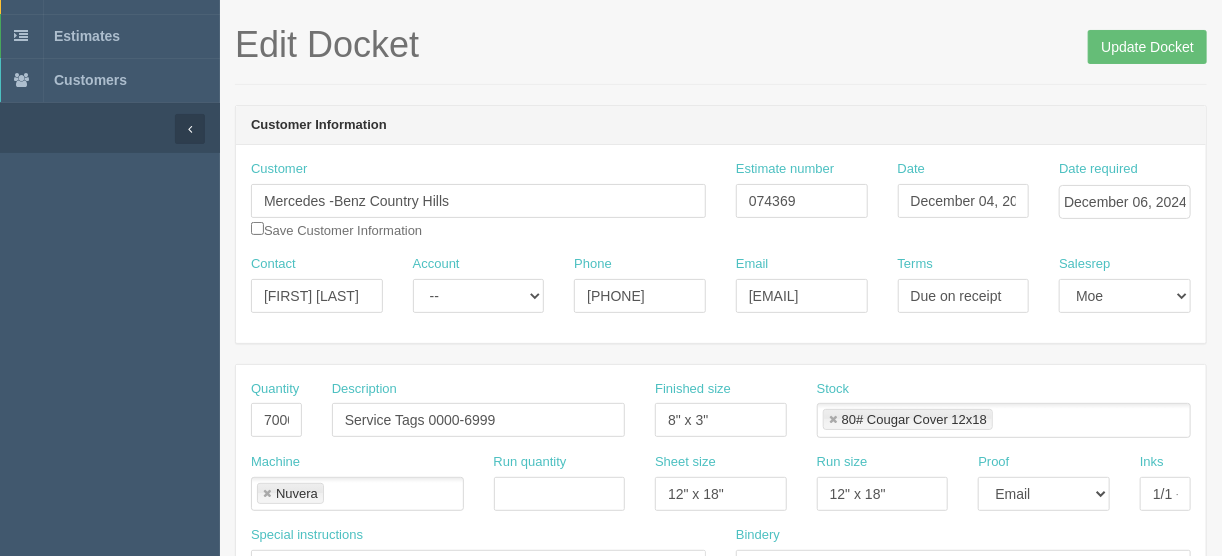scroll, scrollTop: 0, scrollLeft: 0, axis: both 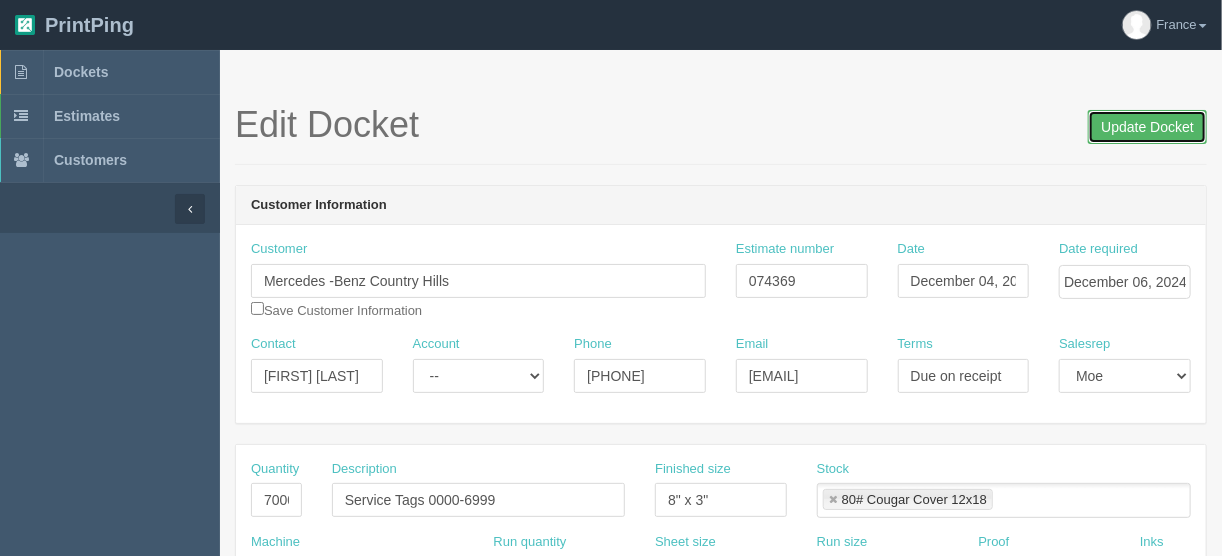 click on "Update Docket" at bounding box center [1147, 127] 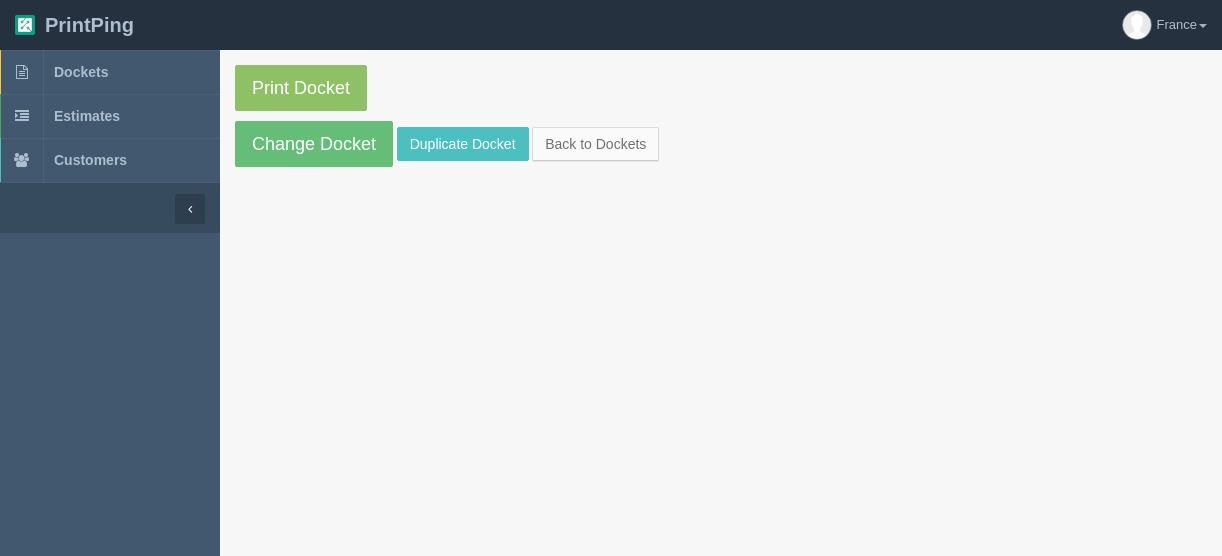 scroll, scrollTop: 0, scrollLeft: 0, axis: both 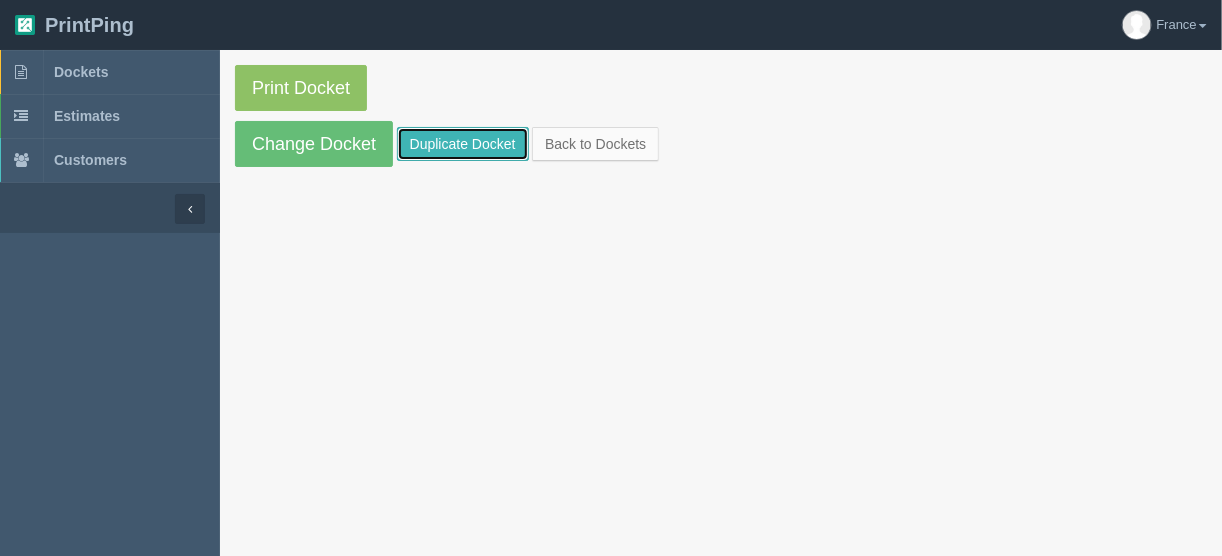 click on "Duplicate Docket" at bounding box center [463, 144] 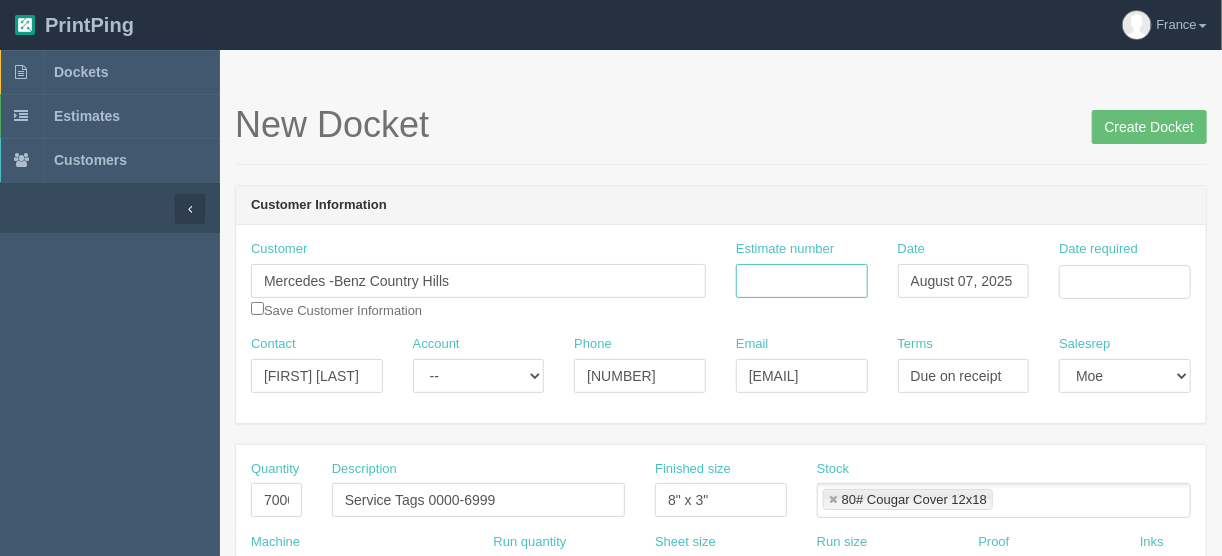 click on "Estimate number" at bounding box center (802, 281) 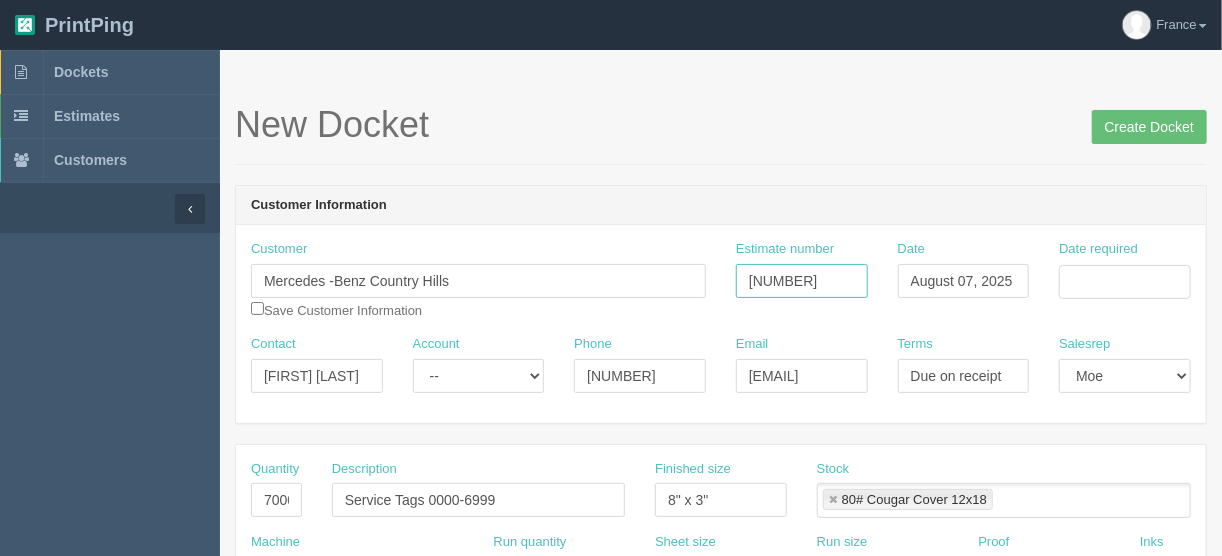 click on "[NUMBER]" at bounding box center (802, 281) 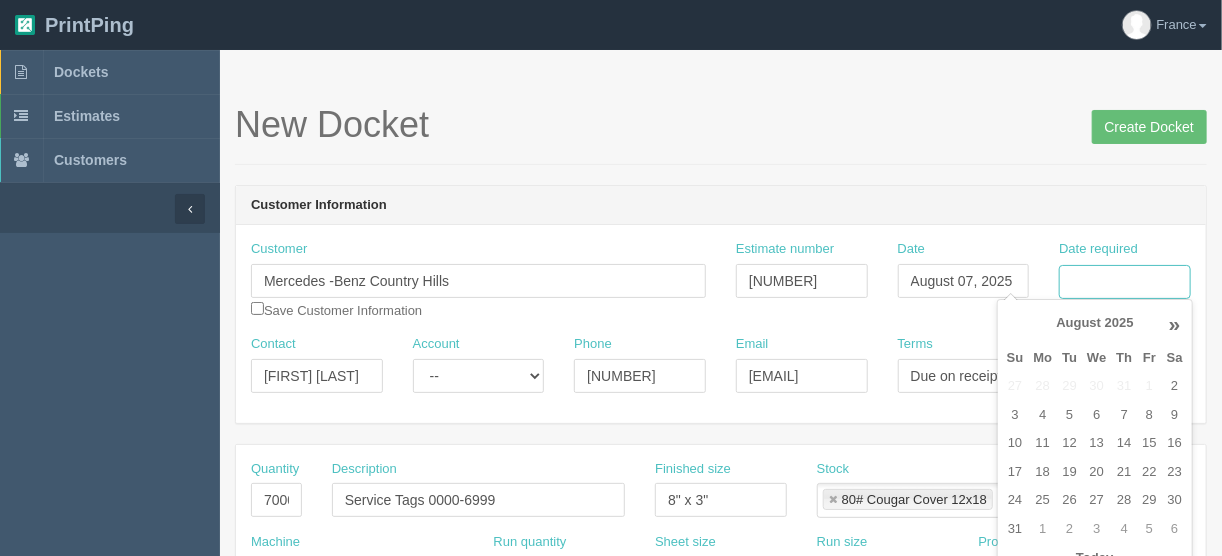 click on "Date required" at bounding box center (1125, 282) 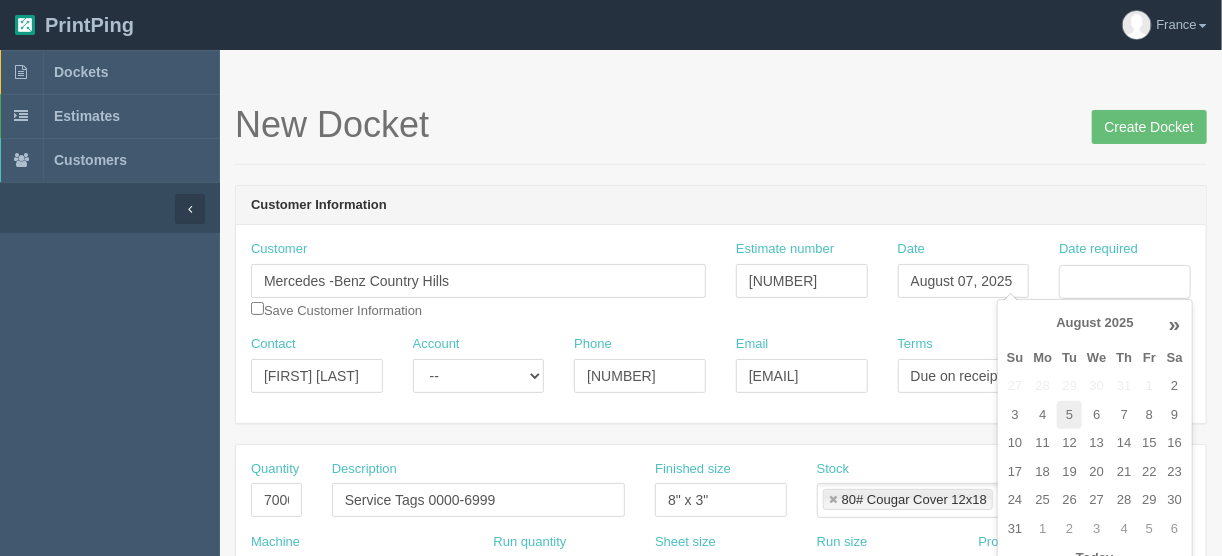 click on "5" at bounding box center (1069, 415) 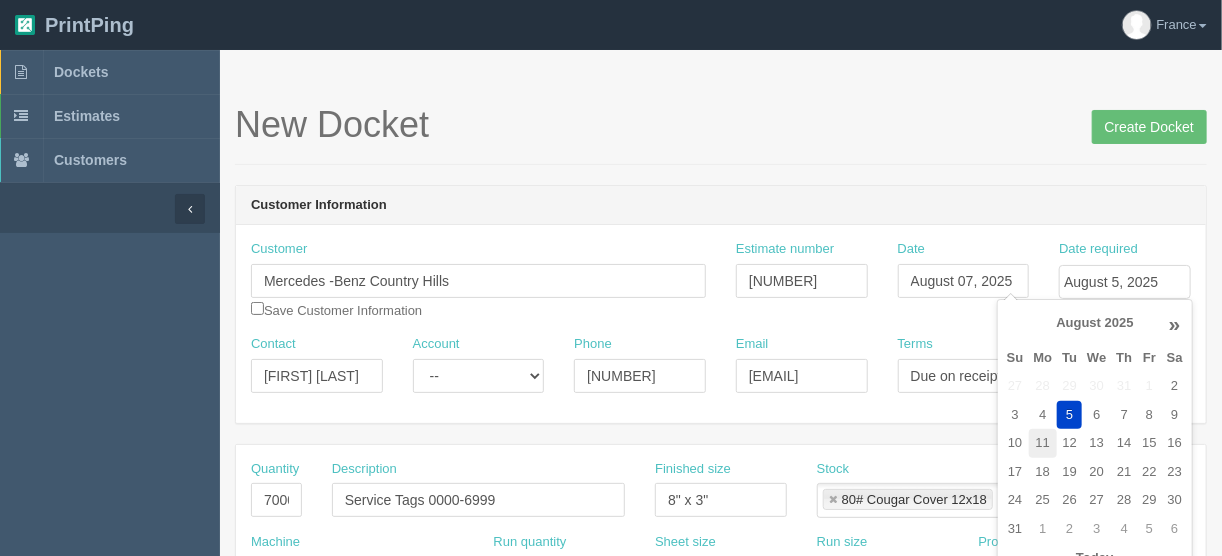 click on "11" at bounding box center (1043, 443) 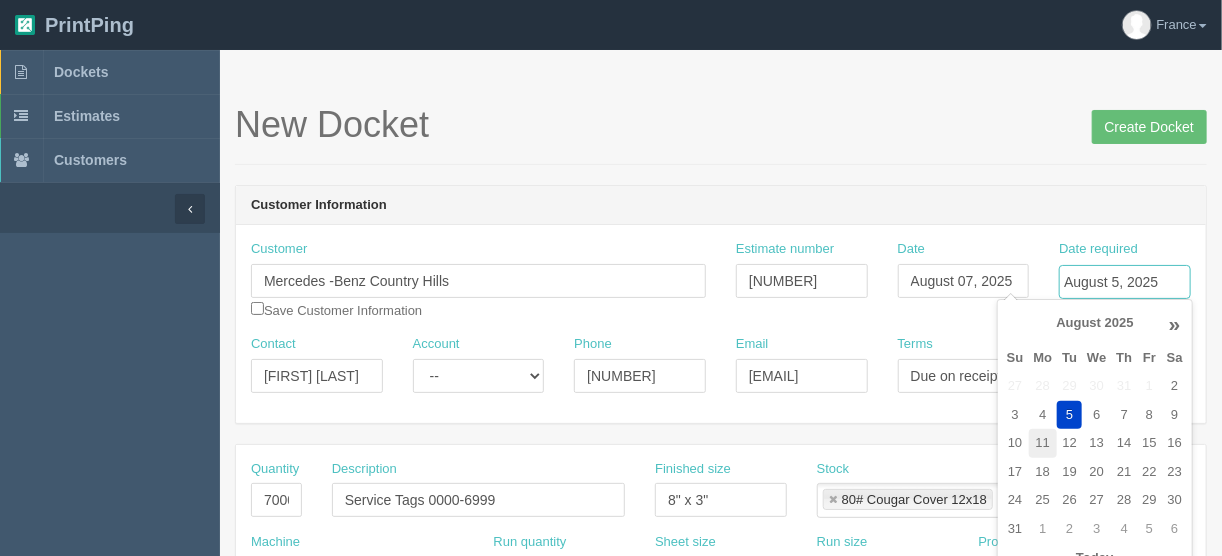 type on "August 11, 2025" 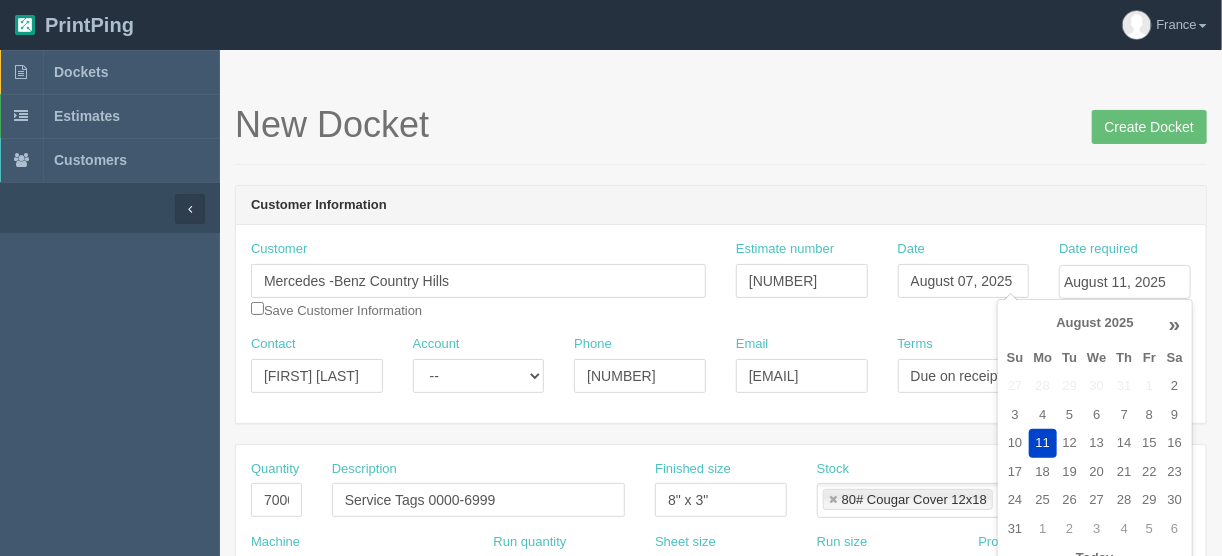 click on "New Docket
Create Docket" at bounding box center [721, 135] 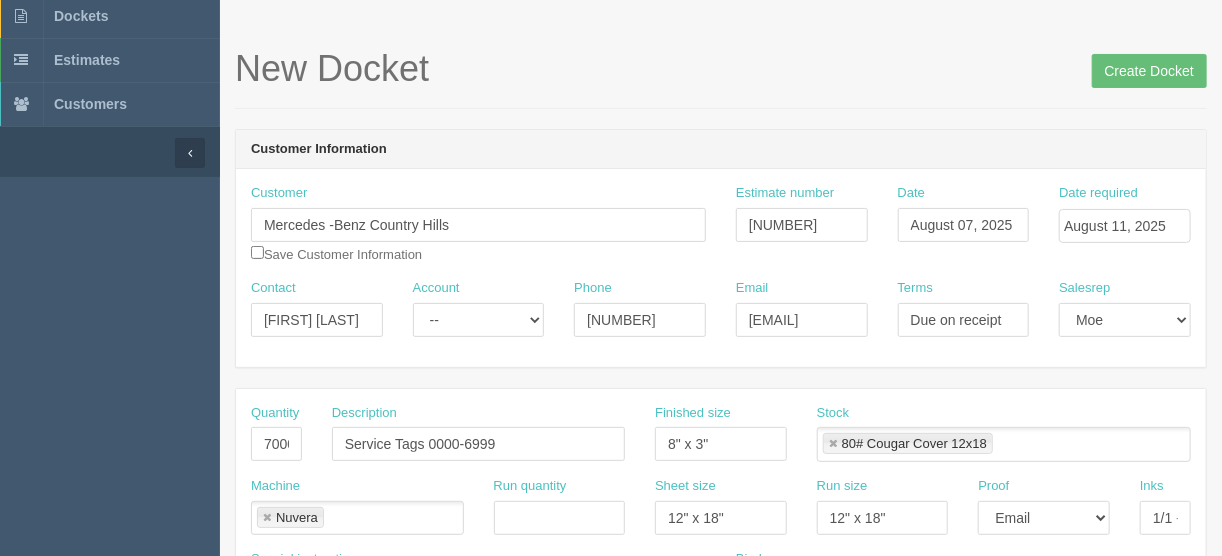 scroll, scrollTop: 320, scrollLeft: 0, axis: vertical 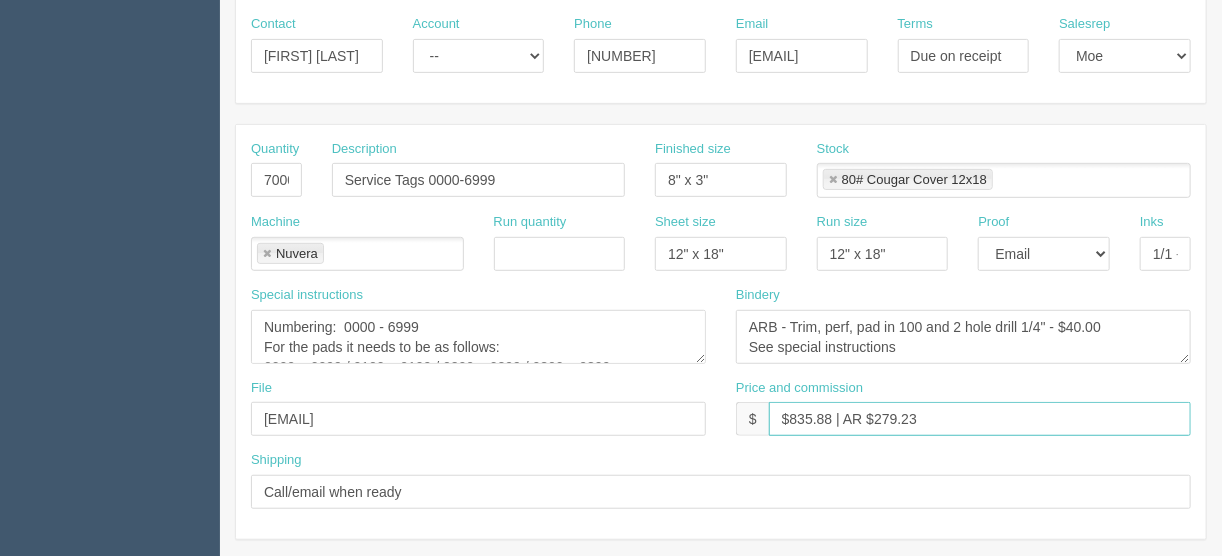 drag, startPoint x: 830, startPoint y: 410, endPoint x: 796, endPoint y: 418, distance: 34.928497 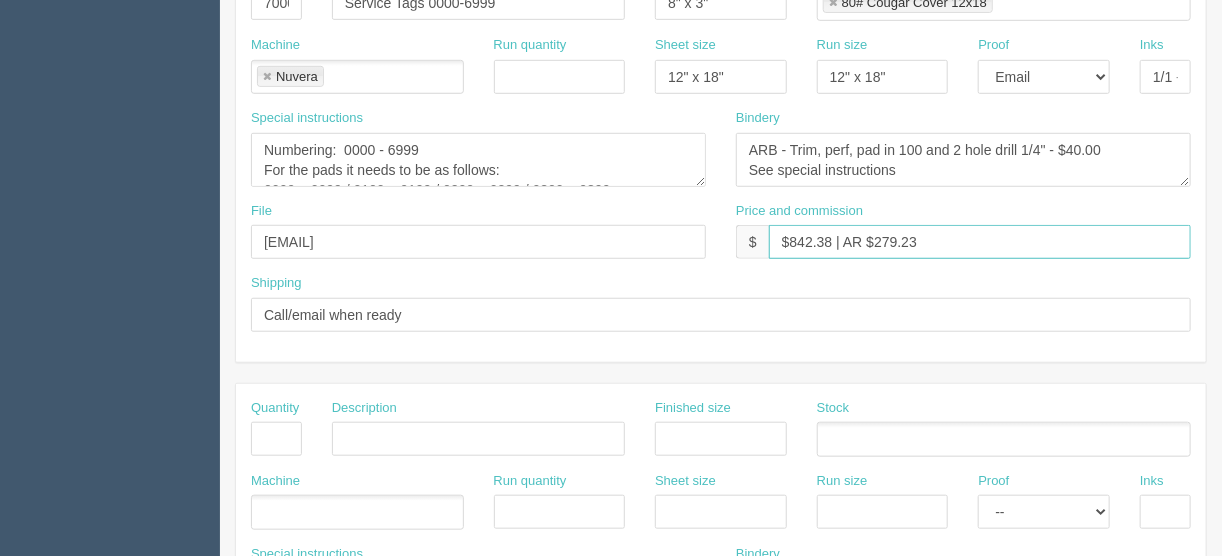 scroll, scrollTop: 400, scrollLeft: 0, axis: vertical 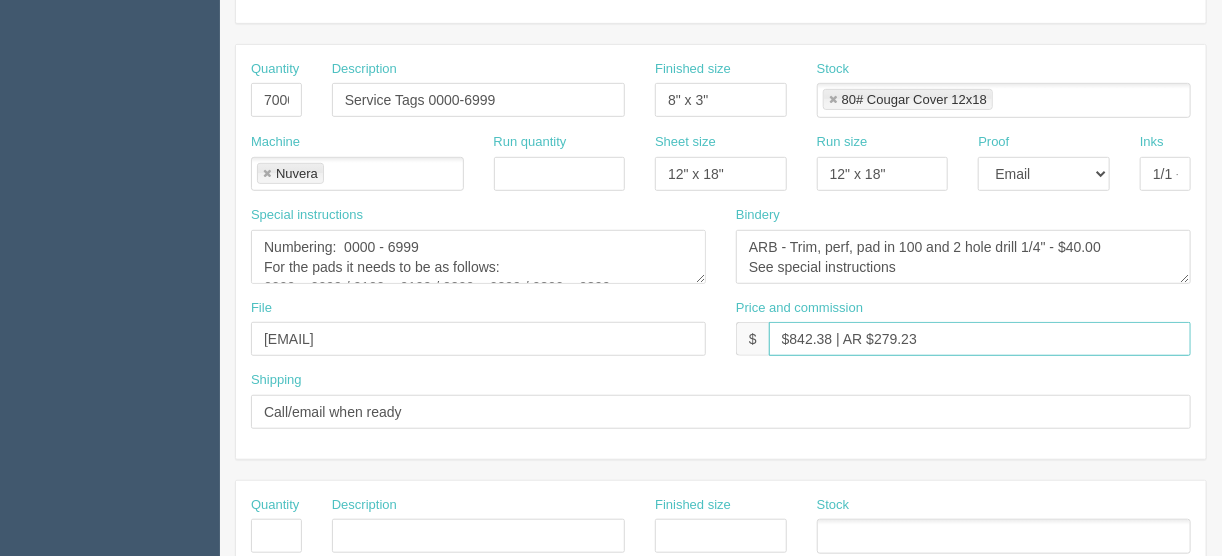 type on "$842.38 | AR $279.23" 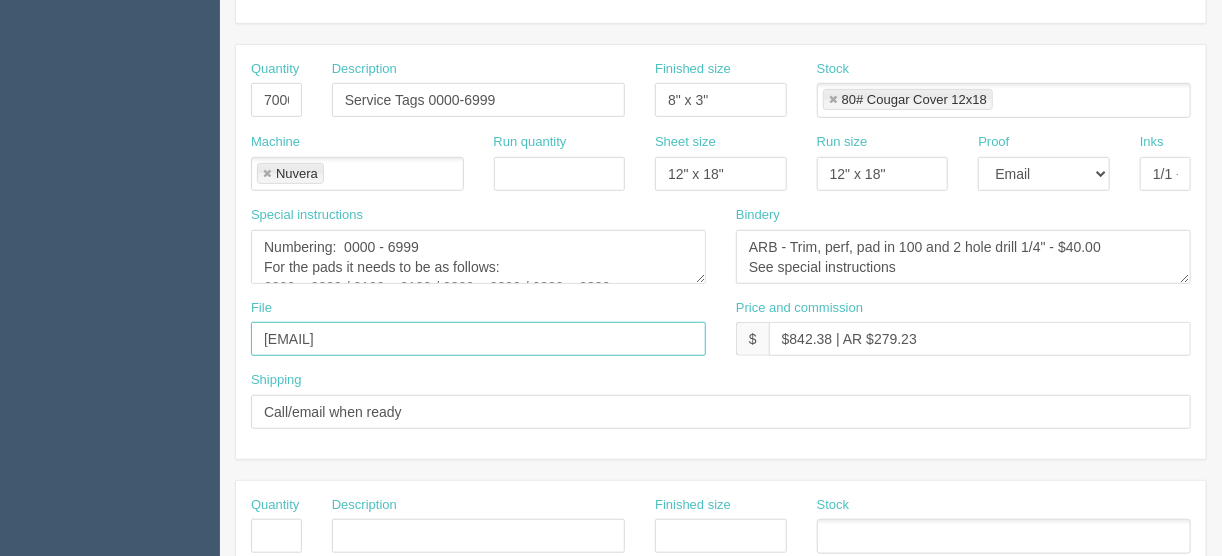 drag, startPoint x: 384, startPoint y: 336, endPoint x: 238, endPoint y: 340, distance: 146.05478 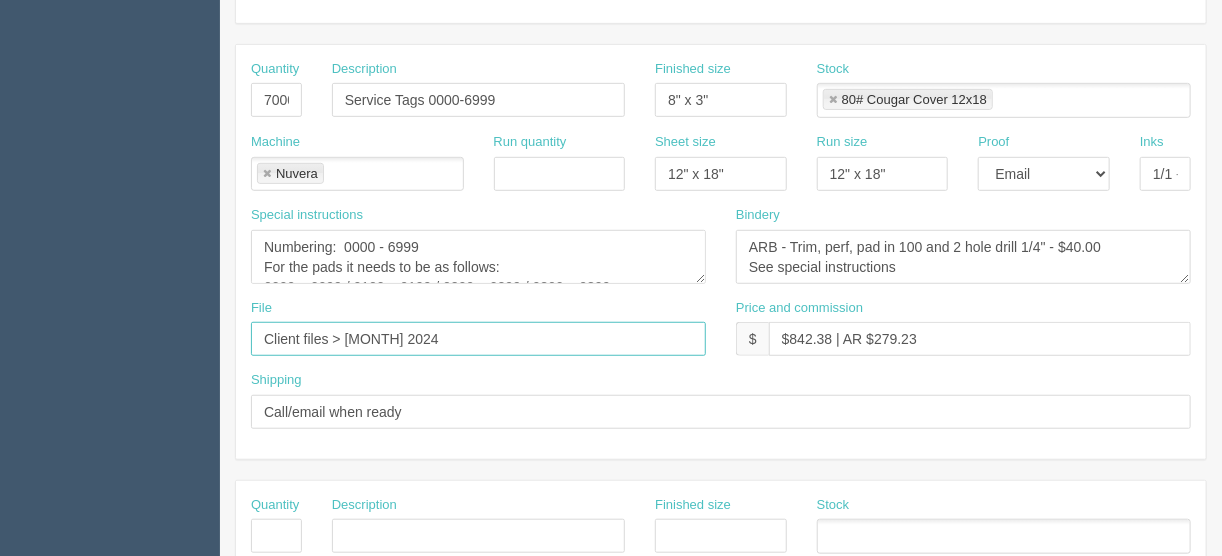 click on "Client files > [MONTH] 2024" at bounding box center (478, 339) 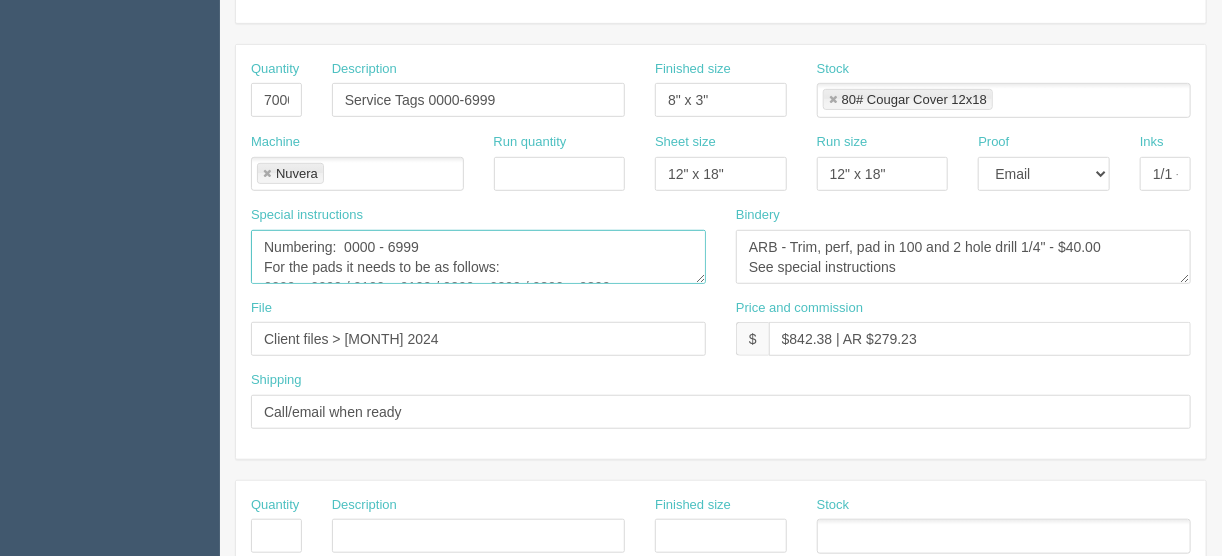 scroll, scrollTop: 19, scrollLeft: 0, axis: vertical 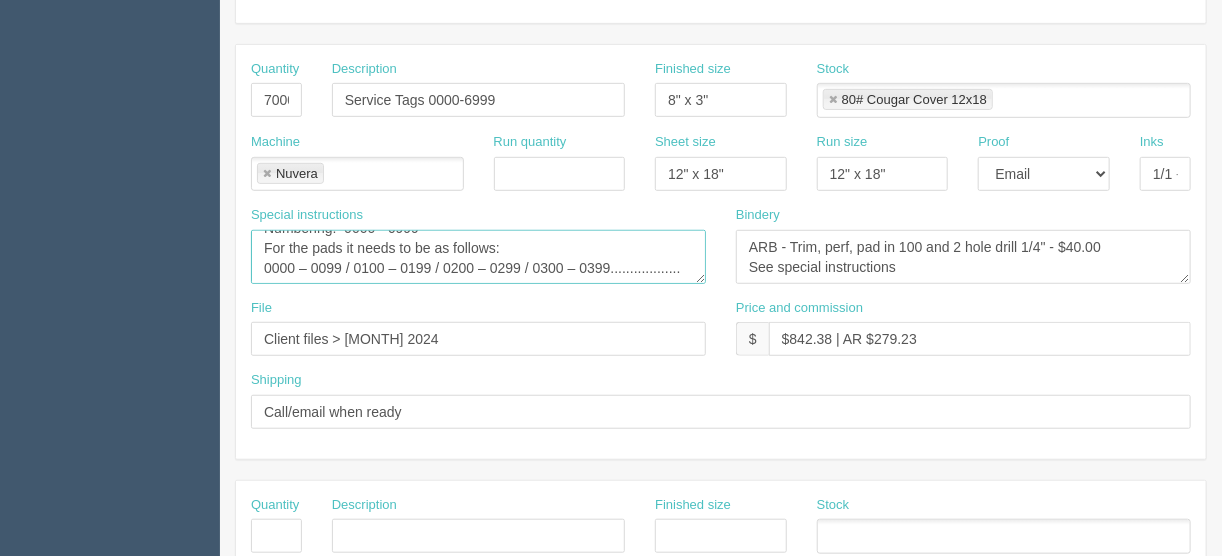 click on "Numbering:  0000 - 6999
For the pads it needs to be as follows:
0000 – 0099 / 0100 – 0199 / 0200 – 0299 / 0300 – 0399.................." at bounding box center [478, 257] 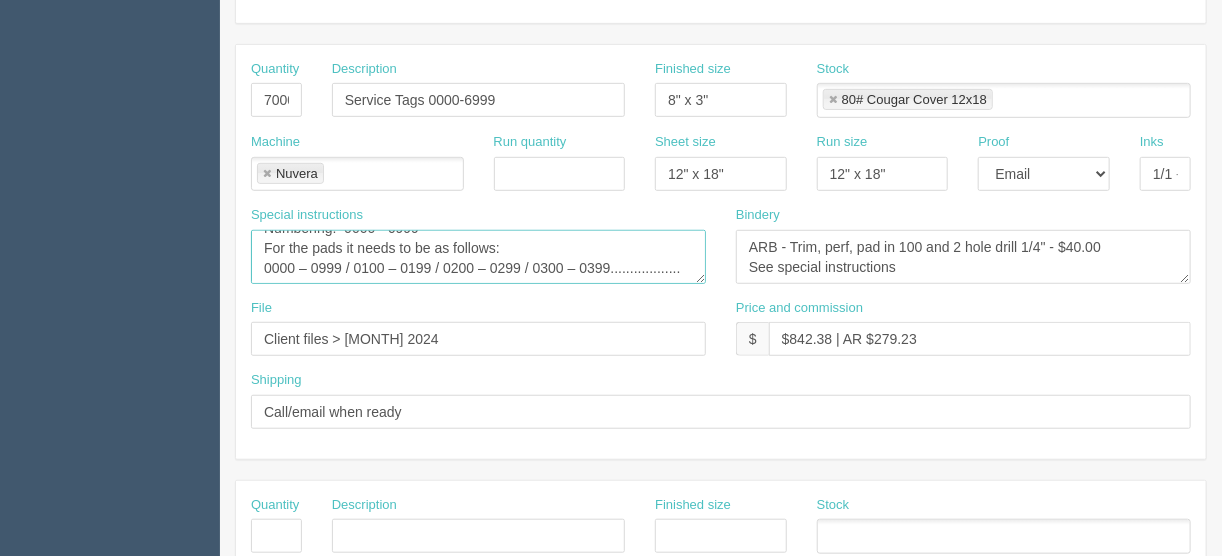 click on "Numbering:  0000 - 6999
For the pads it needs to be as follows:
0000 – 0099 / 0100 – 0199 / 0200 – 0299 / 0300 – 0399.................." at bounding box center [478, 257] 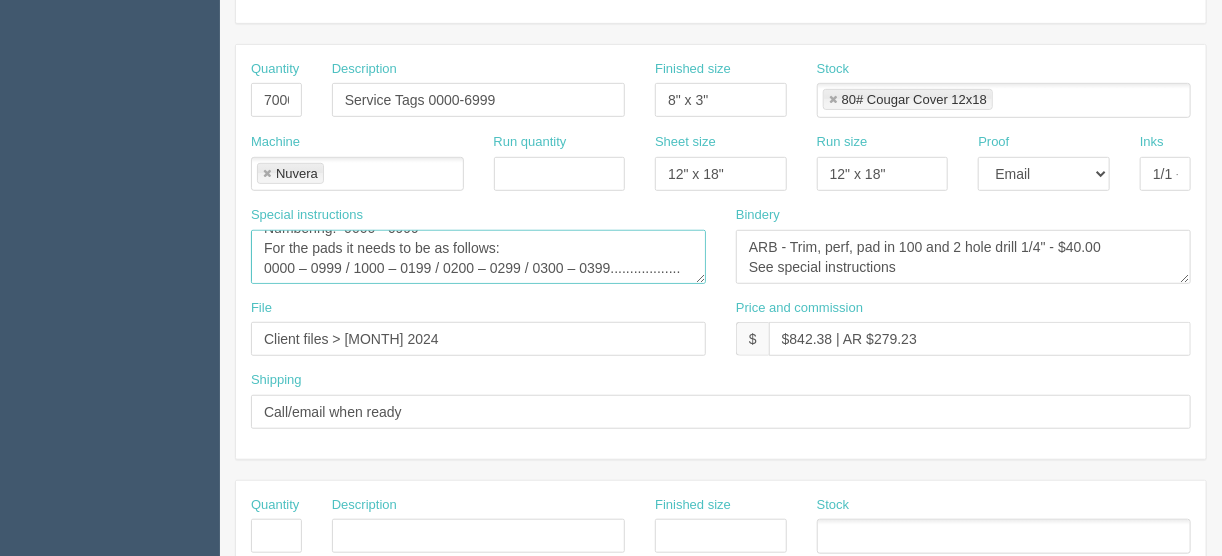 click on "Numbering:  0000 - 6999
For the pads it needs to be as follows:
0000 – 0099 / 0100 – 0199 / 0200 – 0299 / 0300 – 0399.................." at bounding box center (478, 257) 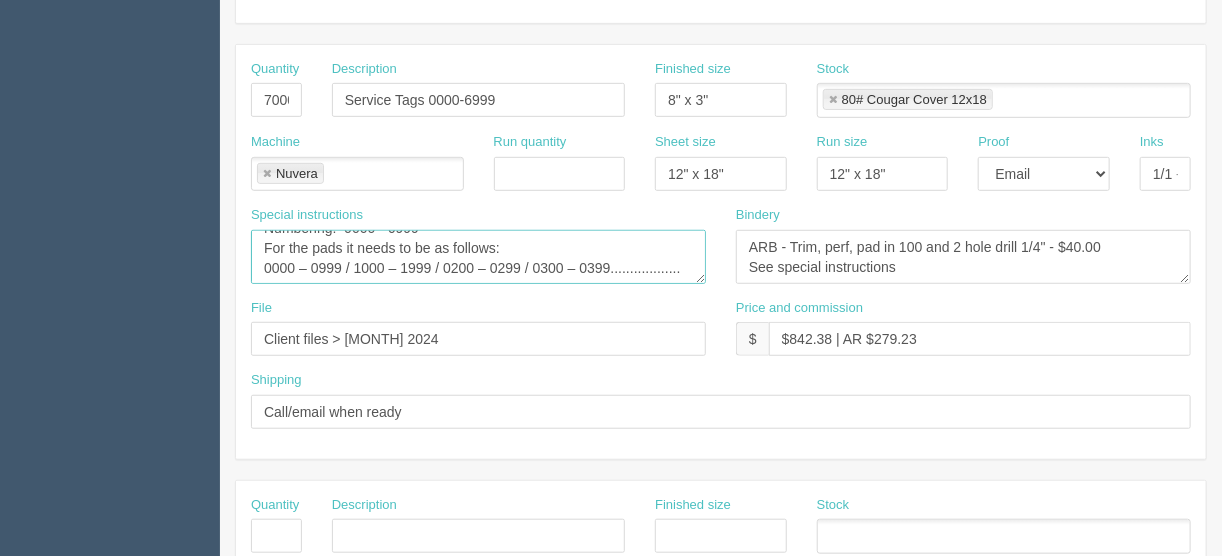 click on "Numbering:  0000 - 6999
For the pads it needs to be as follows:
0000 – 0099 / 0100 – 0199 / 0200 – 0299 / 0300 – 0399.................." at bounding box center (478, 257) 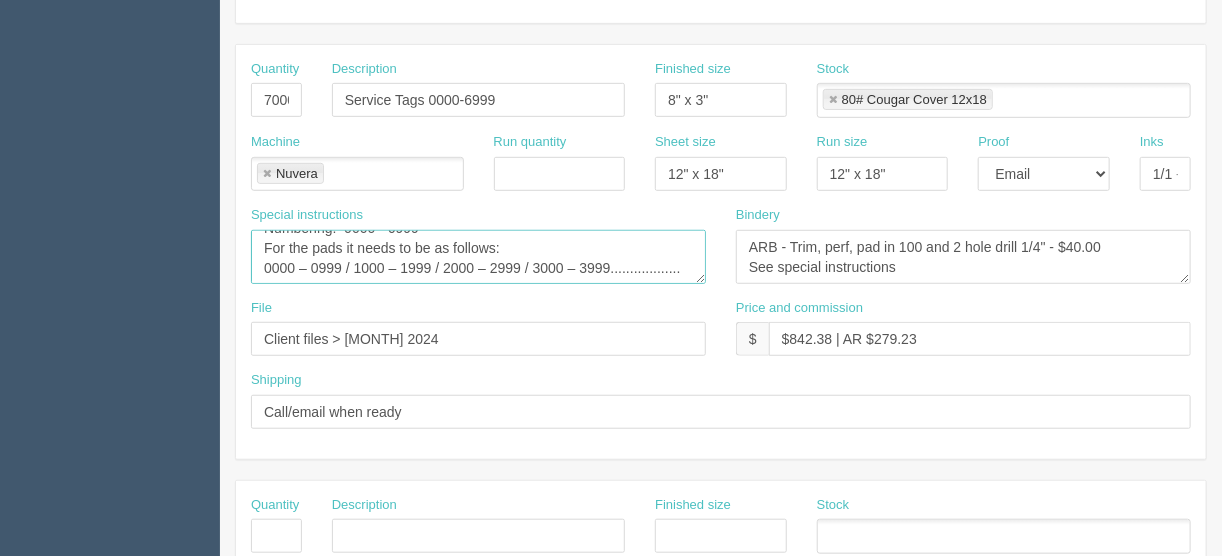 type on "Numbering:  0000 - 6999
For the pads it needs to be as follows:
0000 – 0999 / 1000 – 1999 / 2000 – 2999 / 3000 – 3999.................." 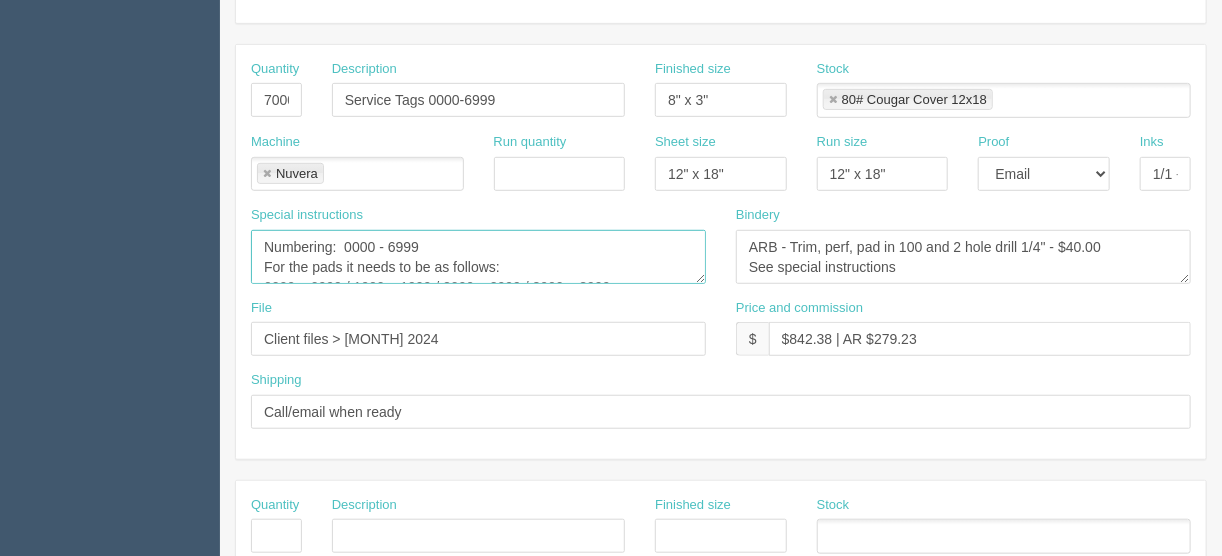 scroll, scrollTop: 19, scrollLeft: 0, axis: vertical 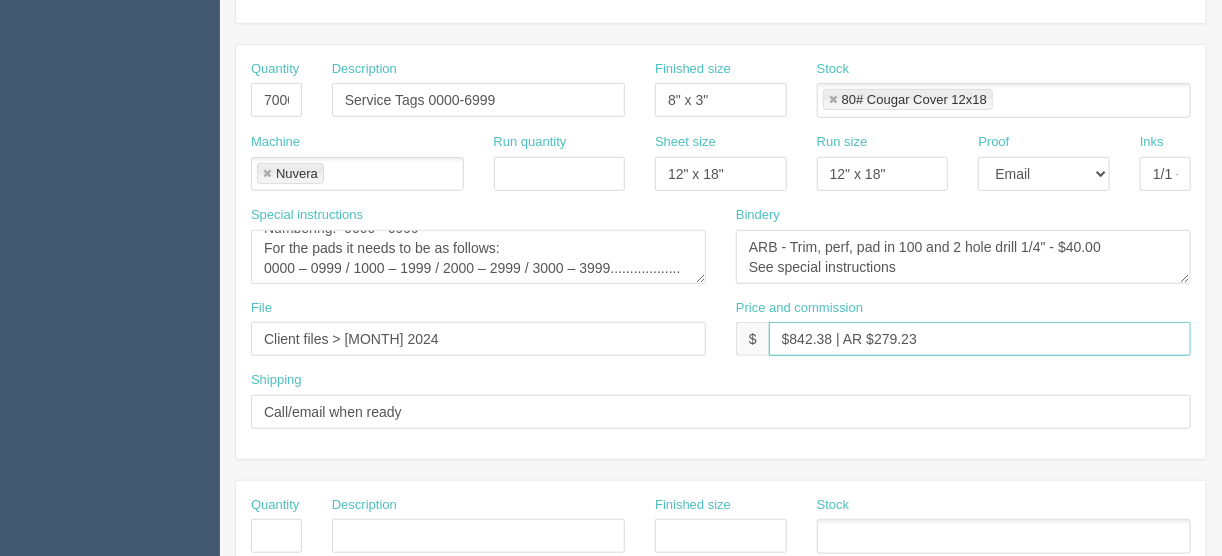 drag, startPoint x: 926, startPoint y: 333, endPoint x: 882, endPoint y: 335, distance: 44.04543 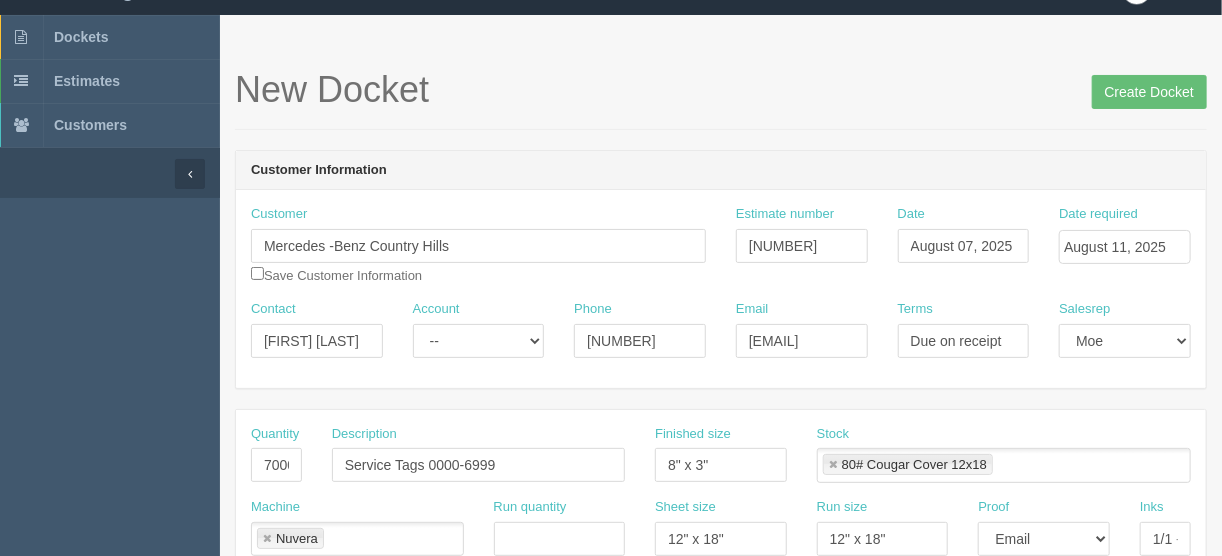 scroll, scrollTop: 0, scrollLeft: 0, axis: both 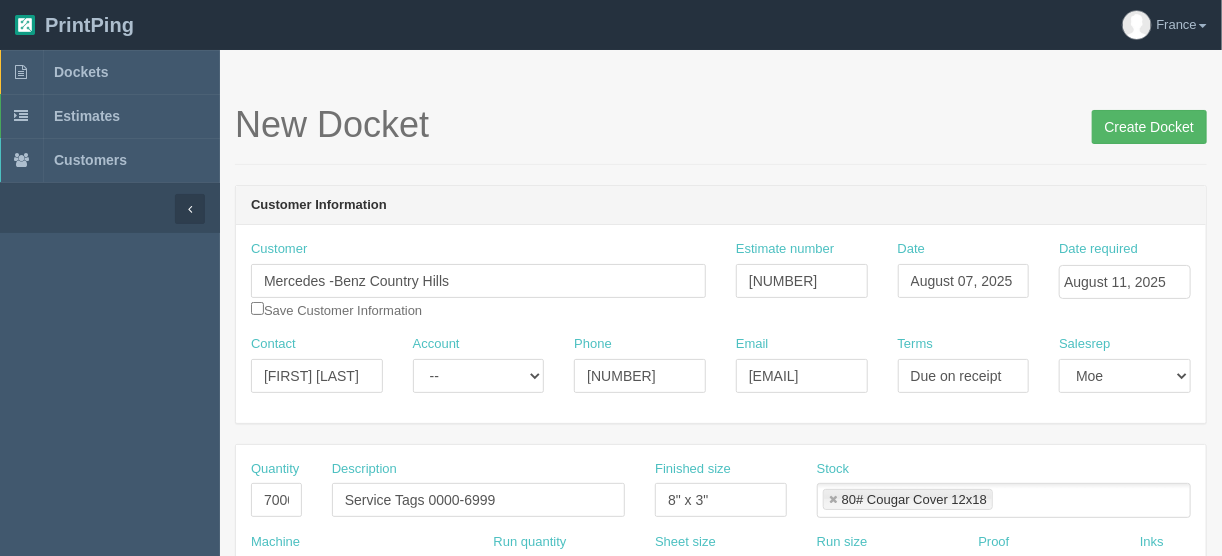 type on "$842.38 | AR $281.39" 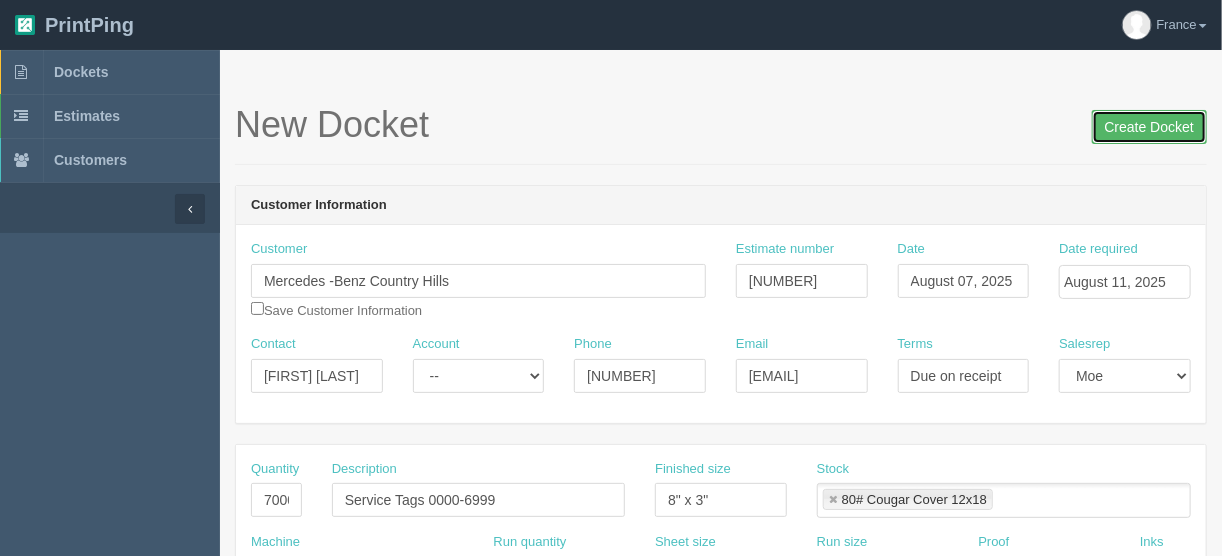 drag, startPoint x: 1150, startPoint y: 123, endPoint x: 1134, endPoint y: 119, distance: 16.492422 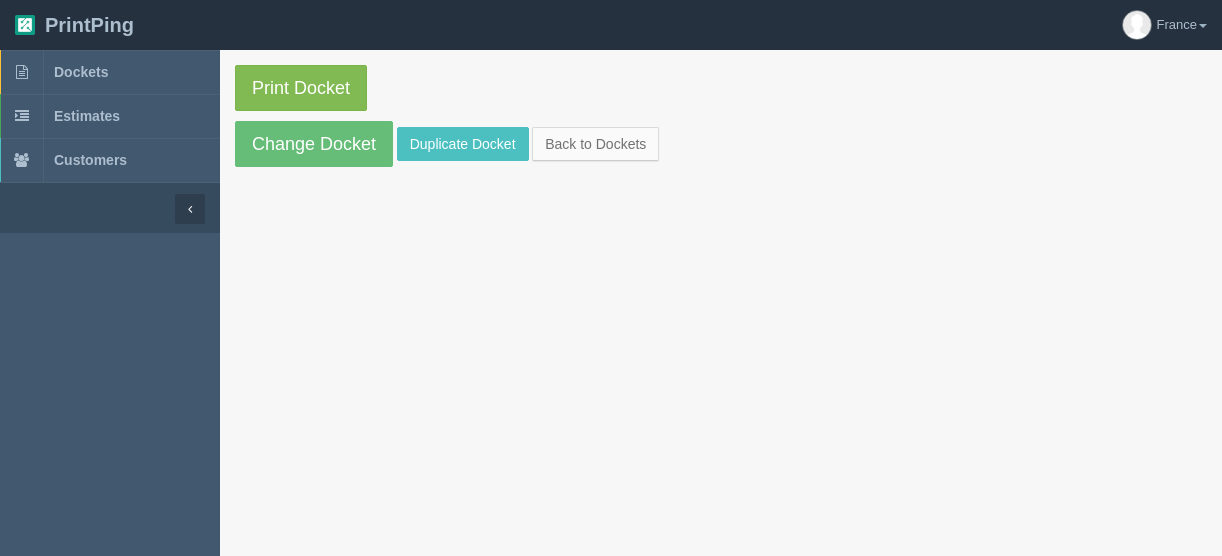 scroll, scrollTop: 0, scrollLeft: 0, axis: both 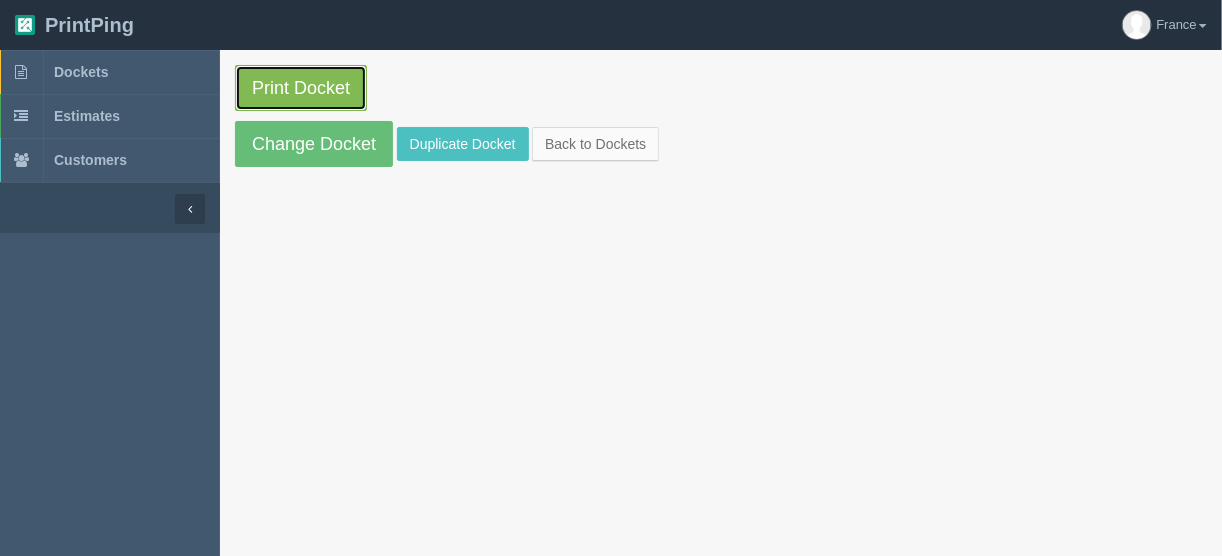 click on "Print Docket" at bounding box center (301, 88) 